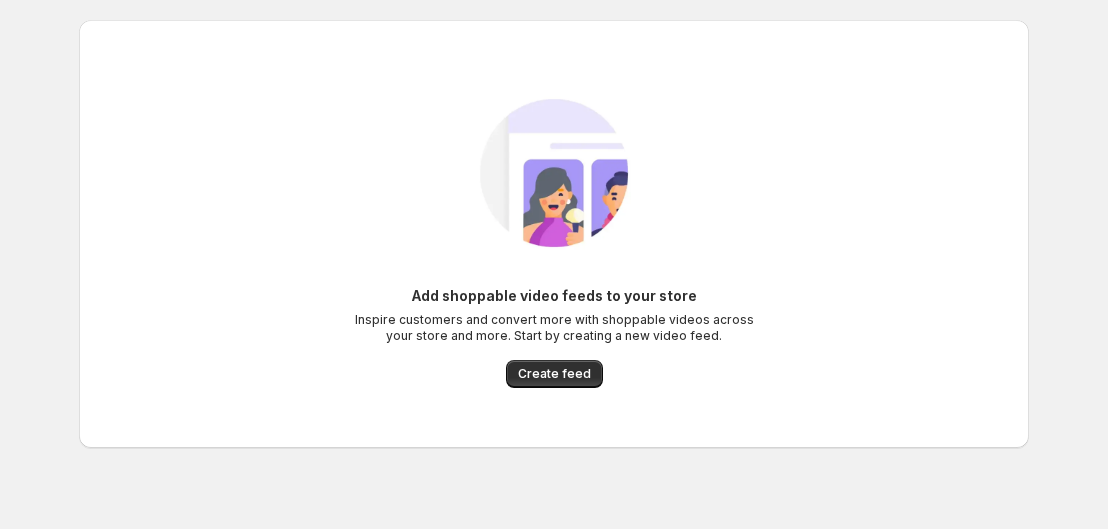 scroll, scrollTop: 0, scrollLeft: 0, axis: both 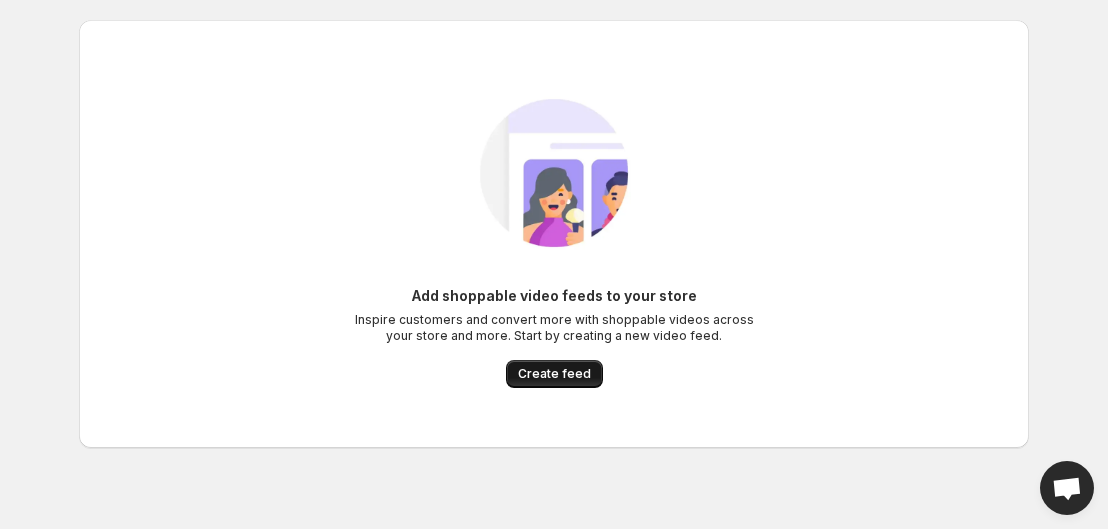 click on "Create feed" at bounding box center (554, 374) 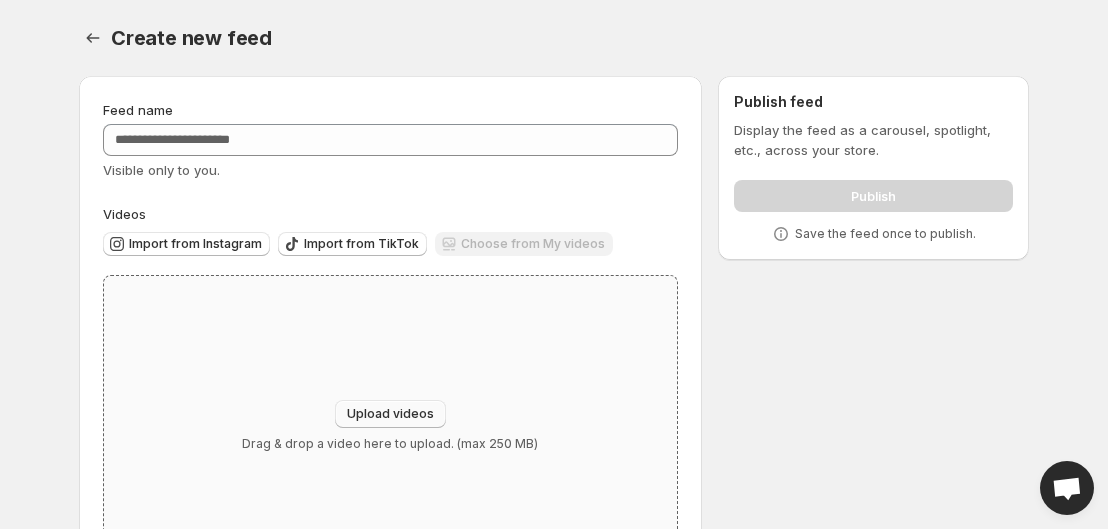 click on "Upload videos" at bounding box center [390, 414] 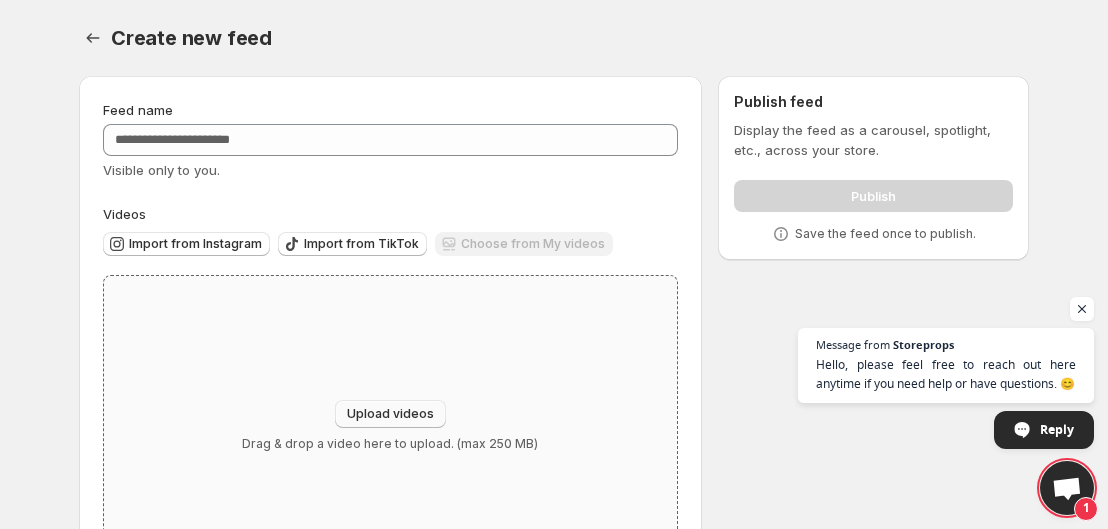 type on "**********" 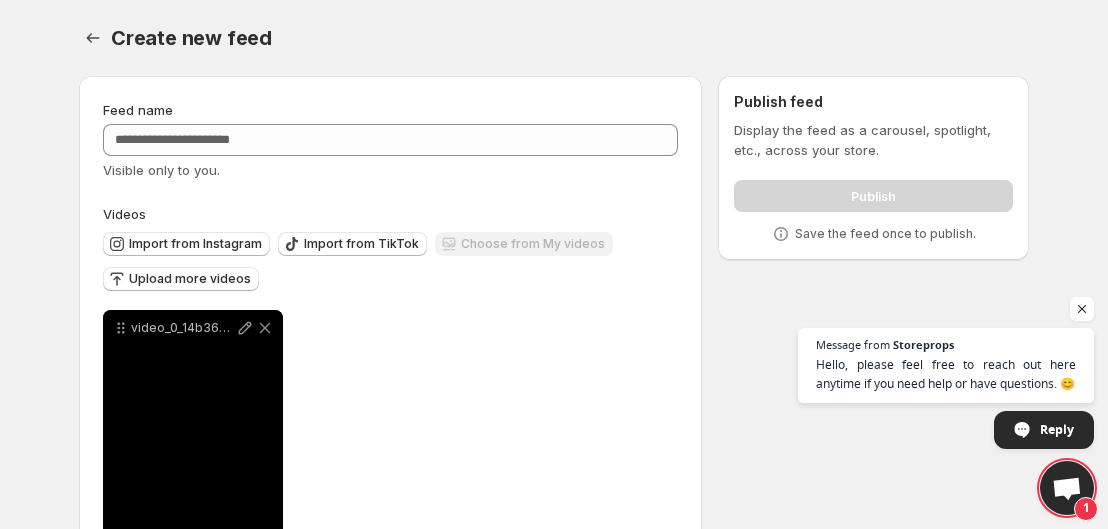 click on "video_0_14b3699cce0c4eb28a54fb6ccd38113e" at bounding box center (193, 328) 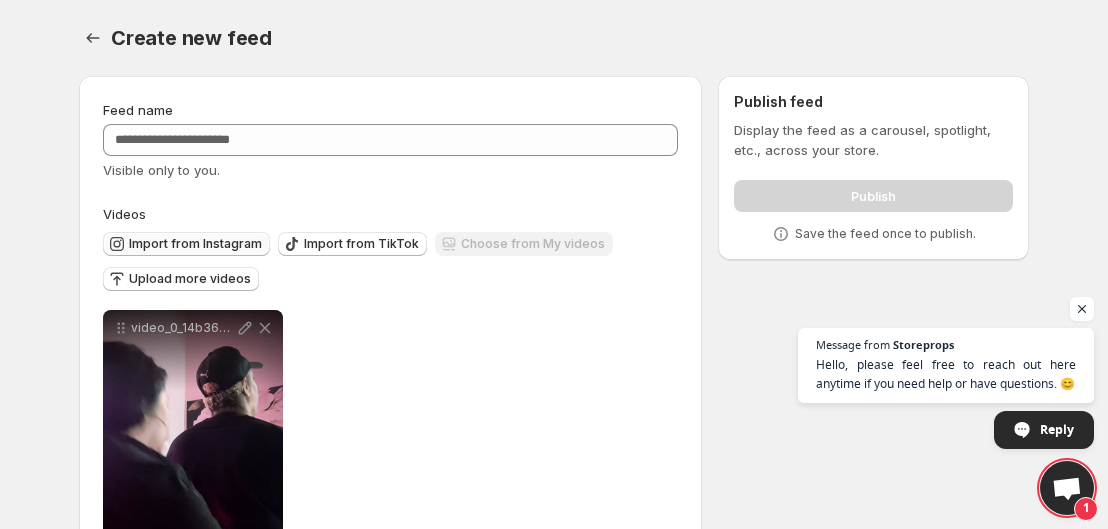 click on "Import from Instagram" at bounding box center [195, 244] 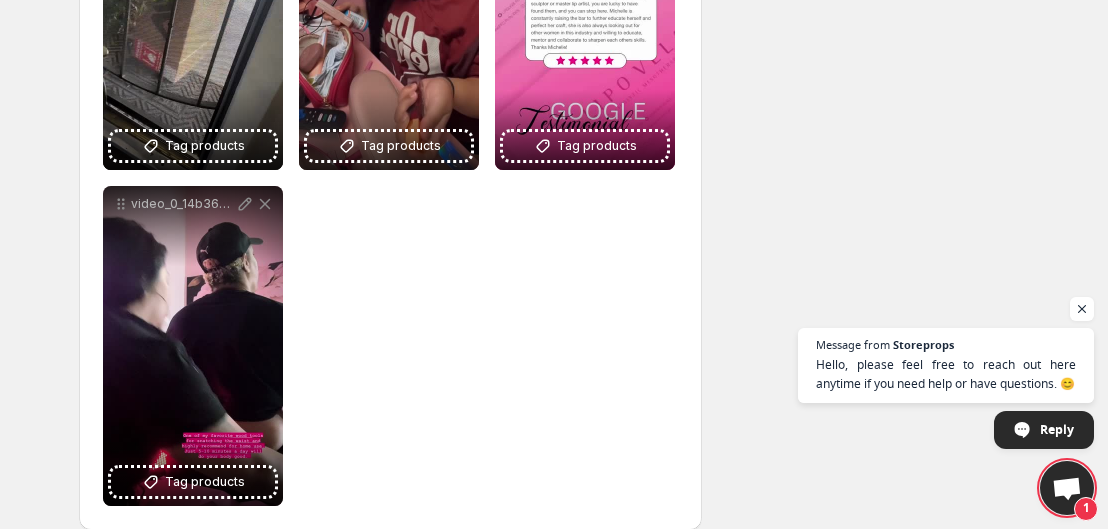 scroll, scrollTop: 485, scrollLeft: 0, axis: vertical 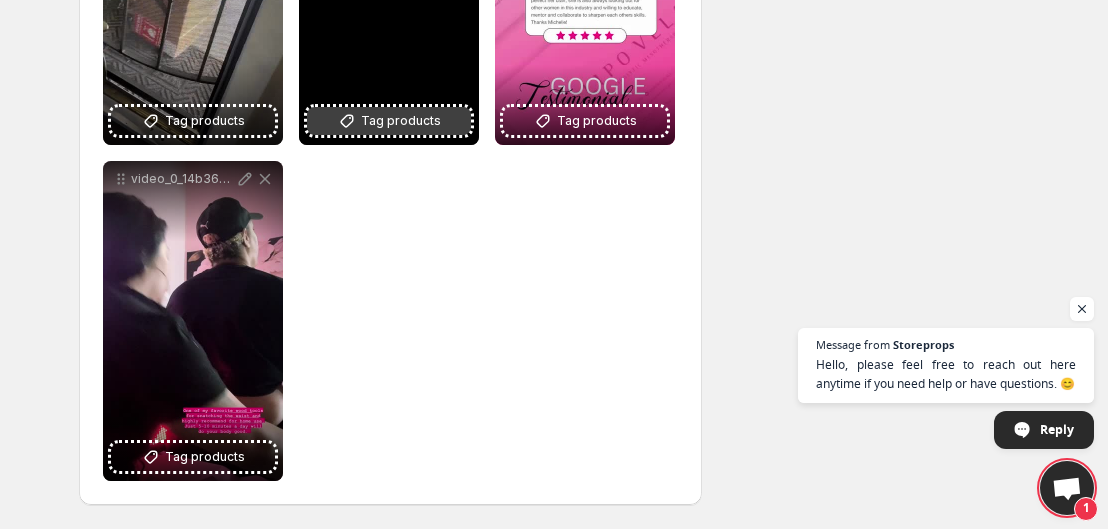 click on "Tag products" at bounding box center [401, 121] 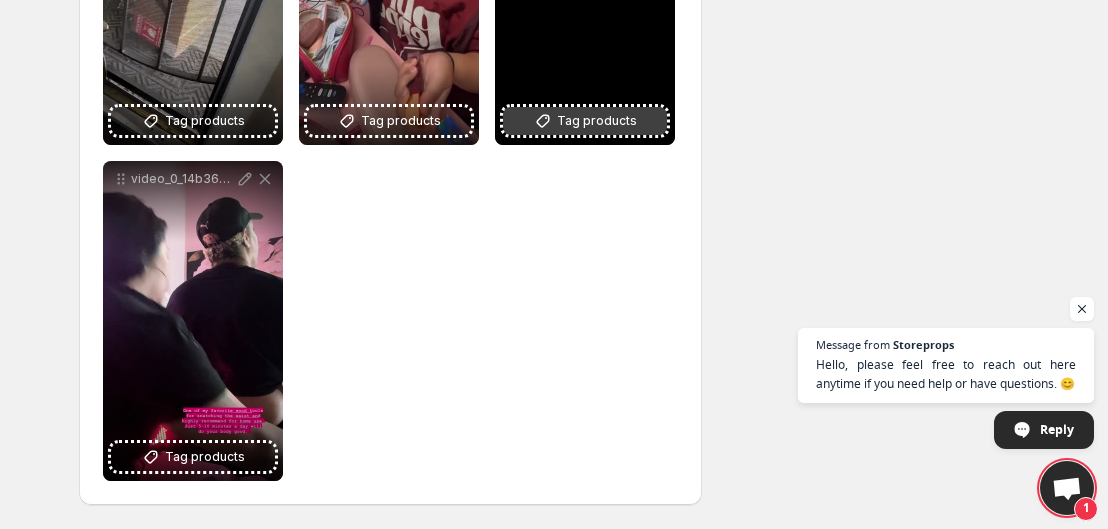 click 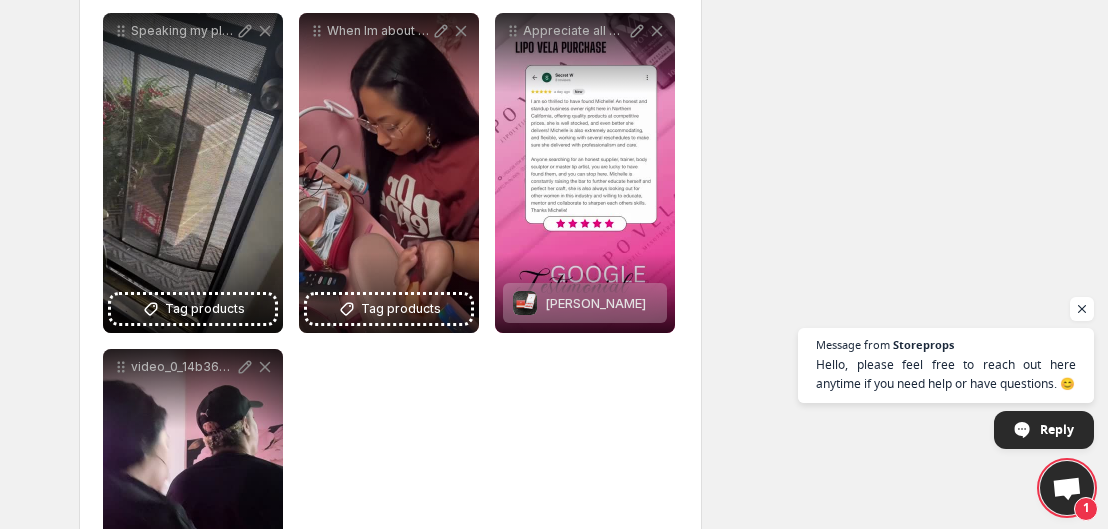 scroll, scrollTop: 142, scrollLeft: 0, axis: vertical 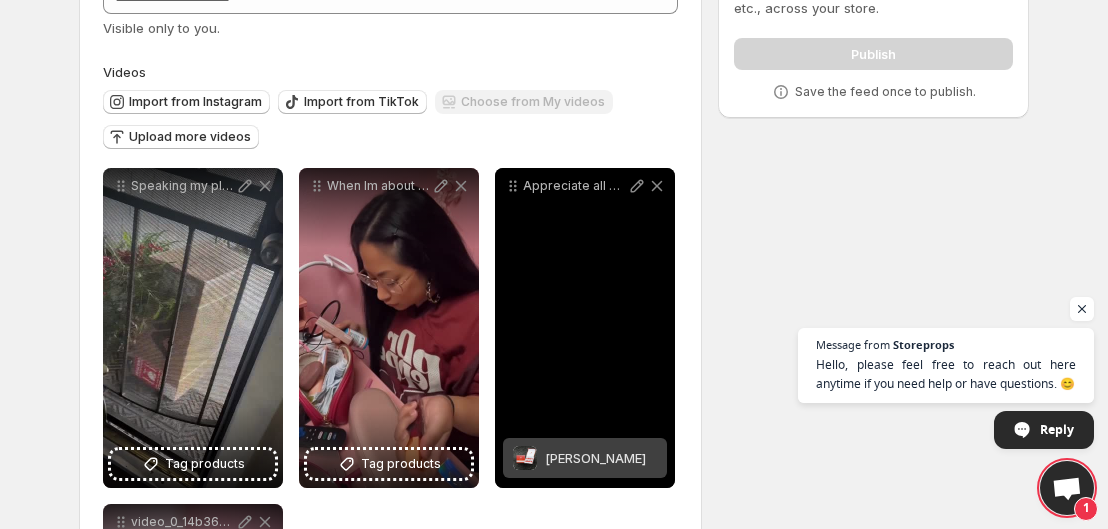 click on "Appreciate all my new clients old clients new customers old customers Meeting new people and catching up with people is one of the best part of what I do It never gets boring Relationships an" at bounding box center (585, 328) 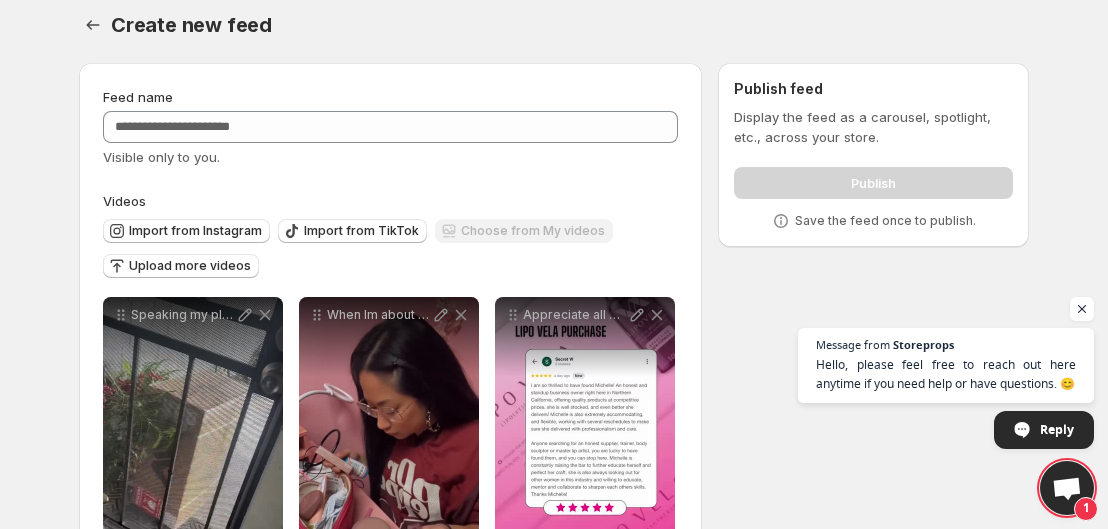 scroll, scrollTop: 0, scrollLeft: 0, axis: both 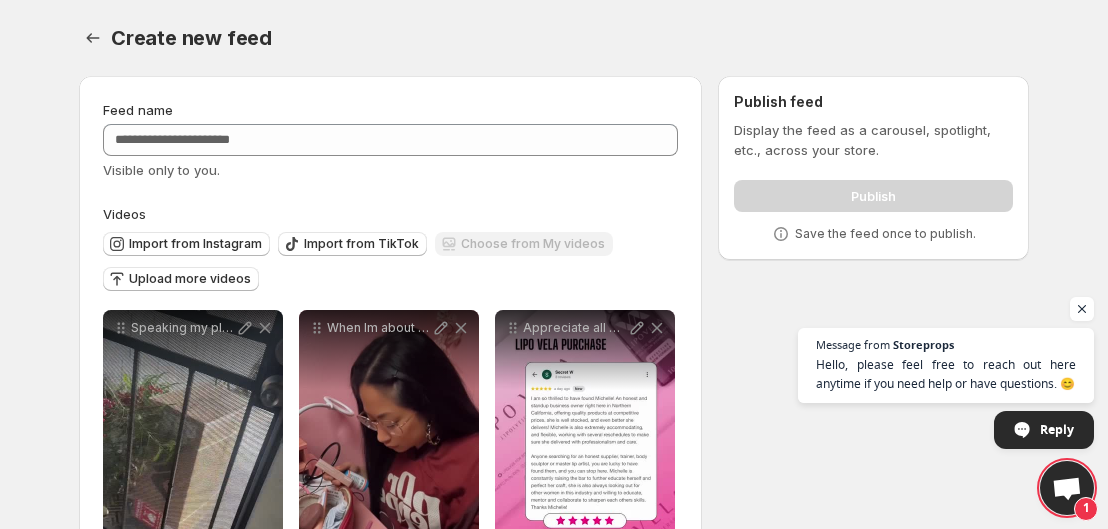 click on "Publish" at bounding box center (873, 192) 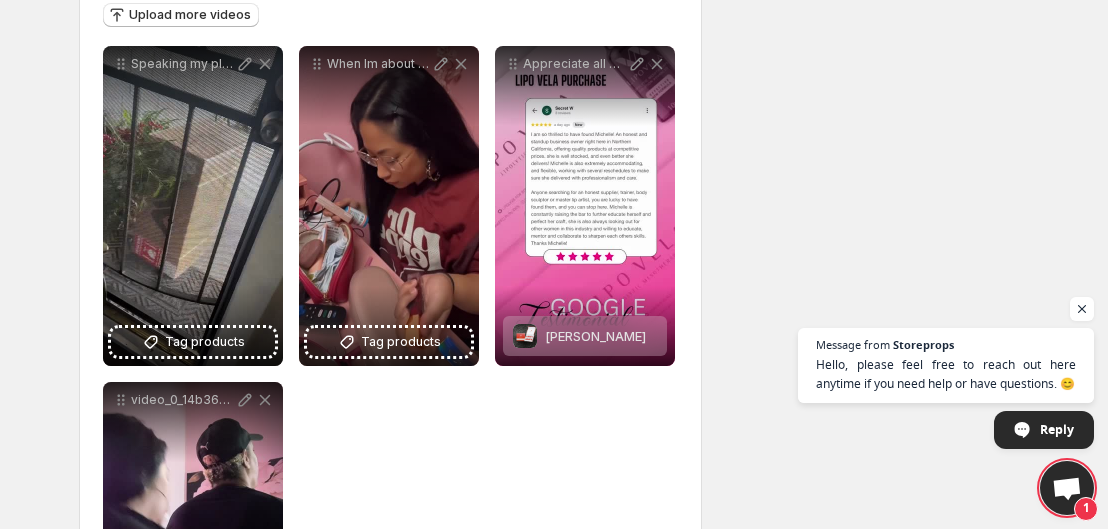 scroll, scrollTop: 262, scrollLeft: 0, axis: vertical 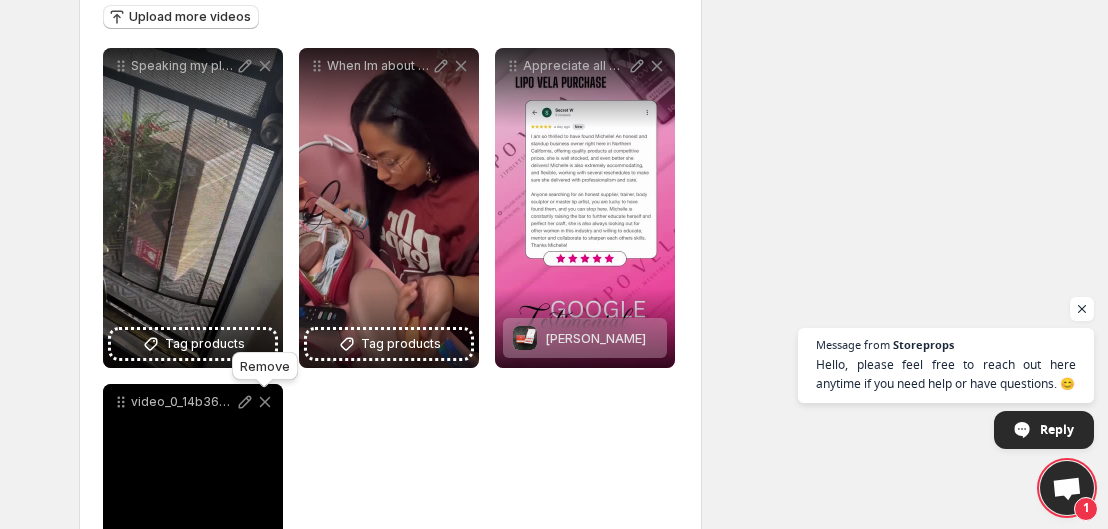 click 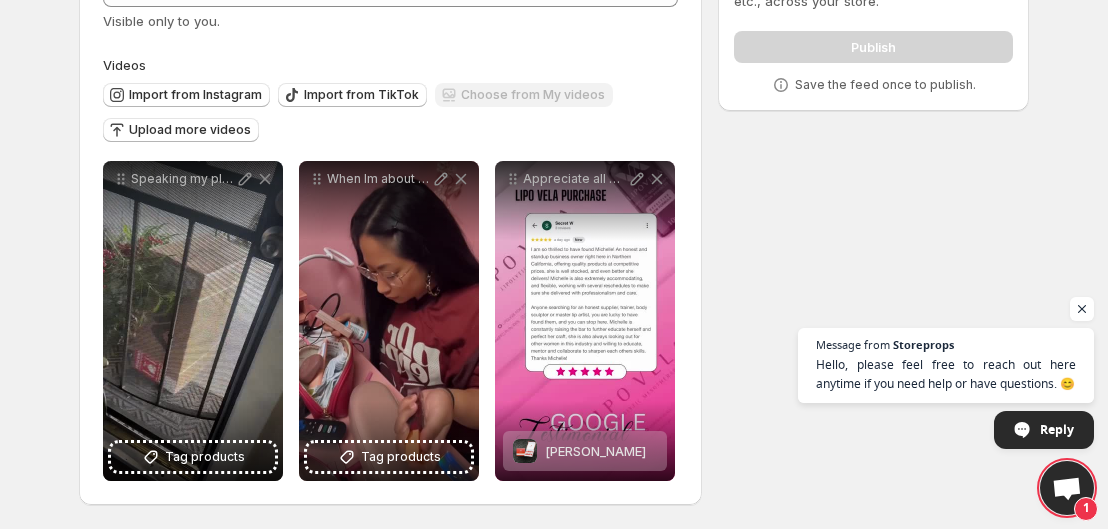 scroll, scrollTop: 0, scrollLeft: 0, axis: both 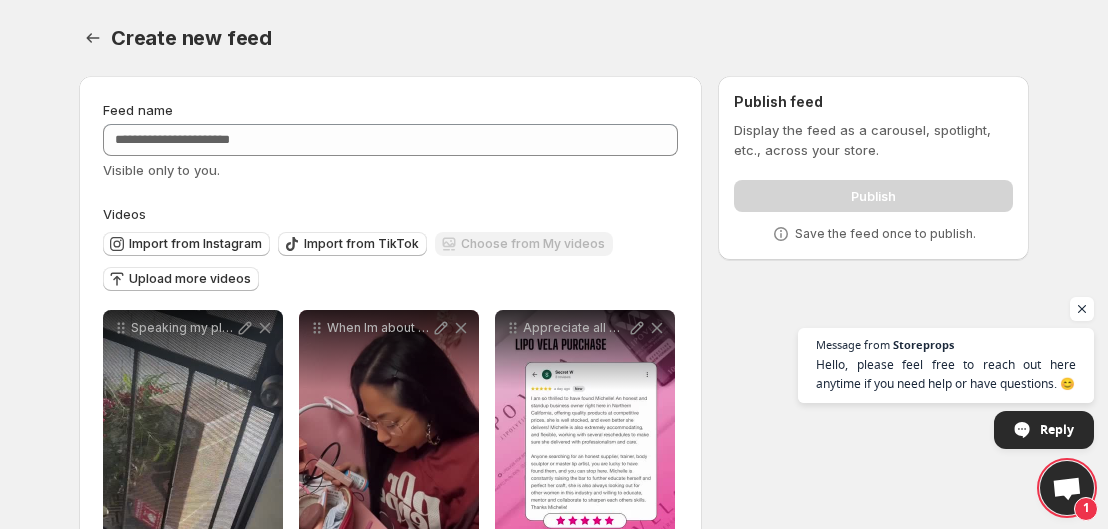 click on "Publish" at bounding box center [873, 192] 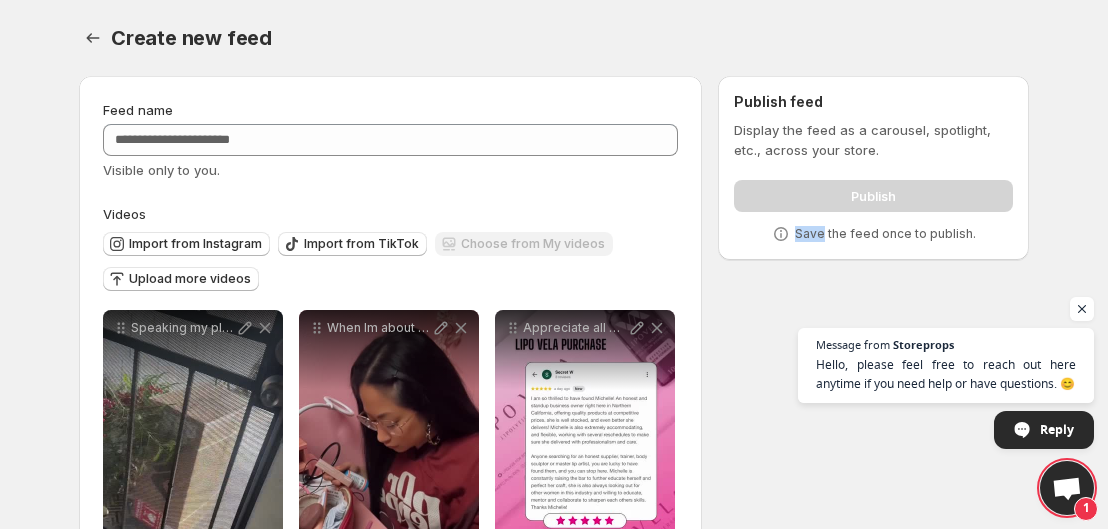 click on "Publish" at bounding box center [873, 192] 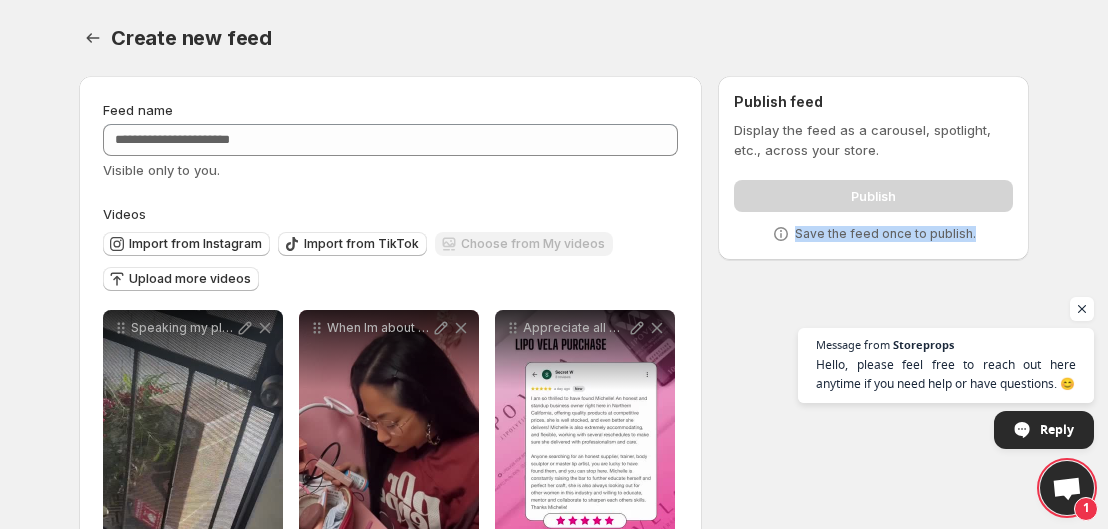 click on "Publish" at bounding box center (873, 192) 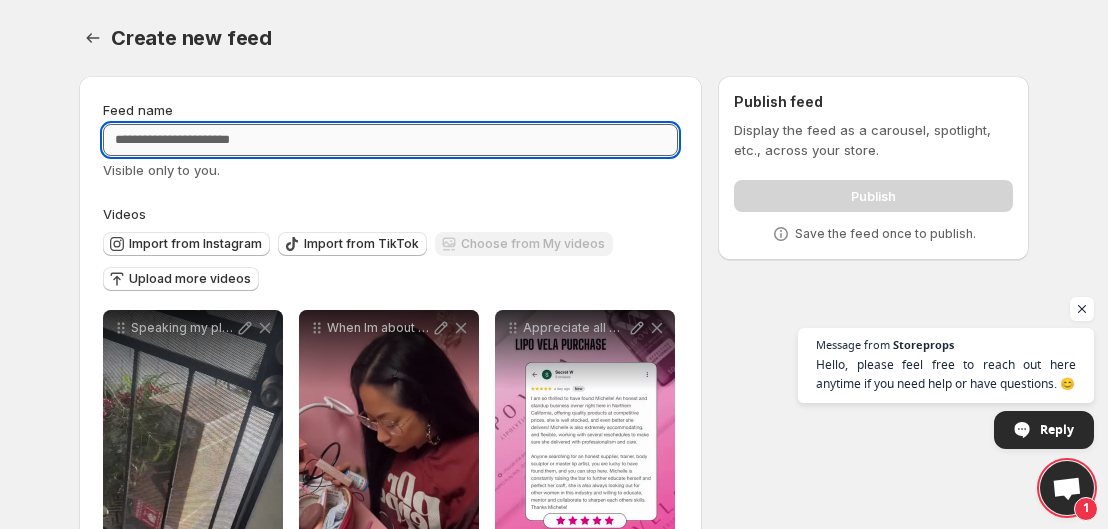 click on "Feed name" at bounding box center (390, 140) 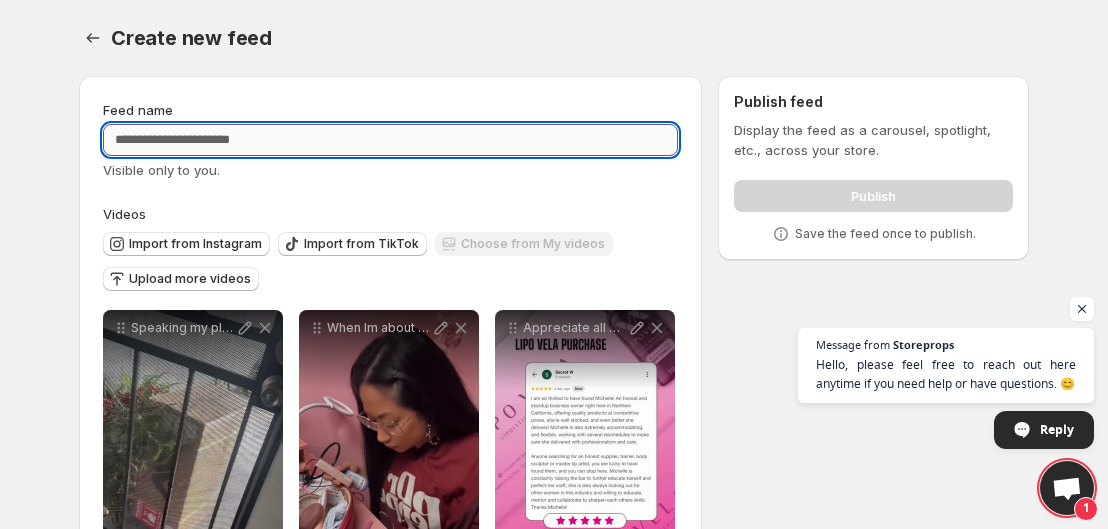 click on "Feed name" at bounding box center (390, 140) 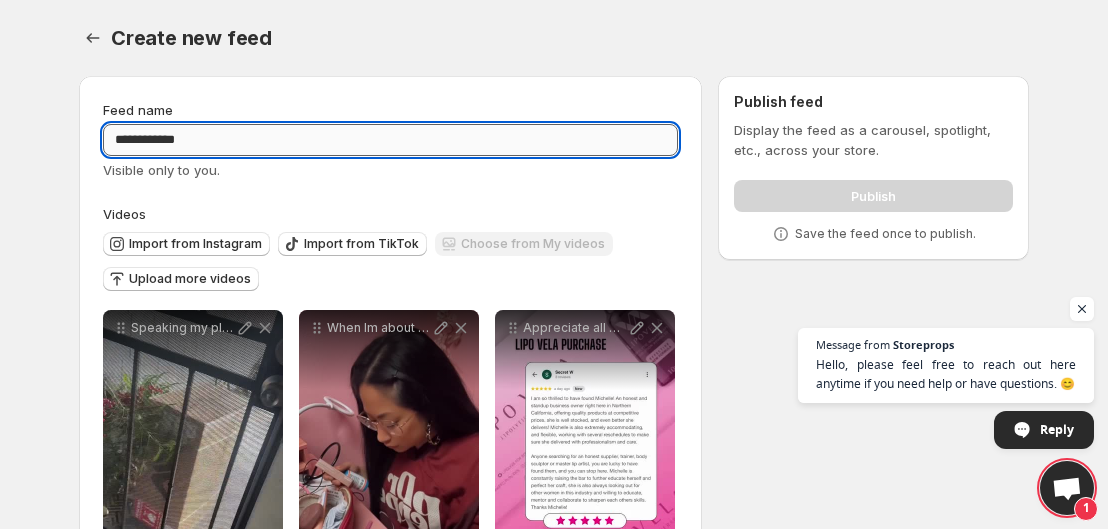 scroll, scrollTop: 149, scrollLeft: 0, axis: vertical 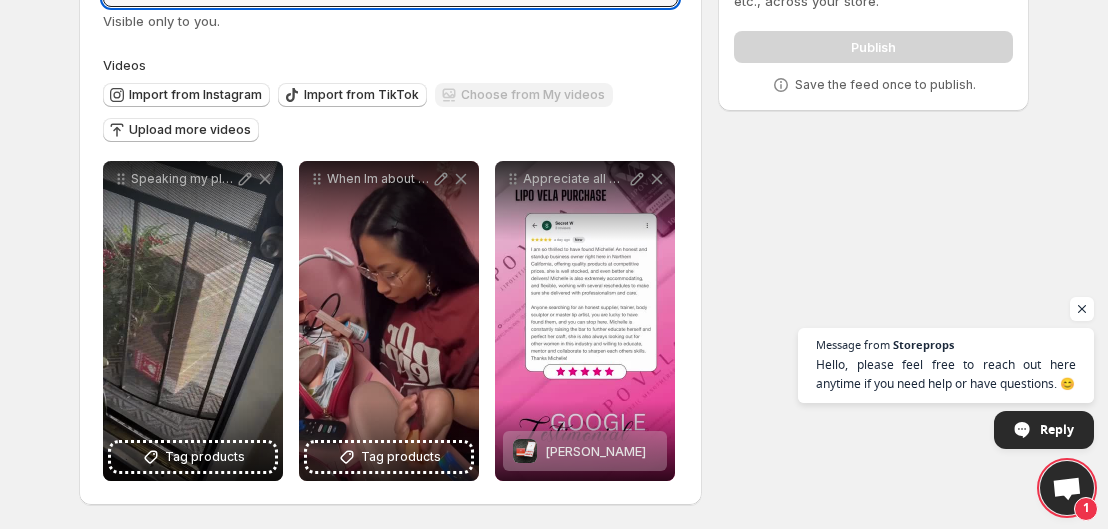 type on "**********" 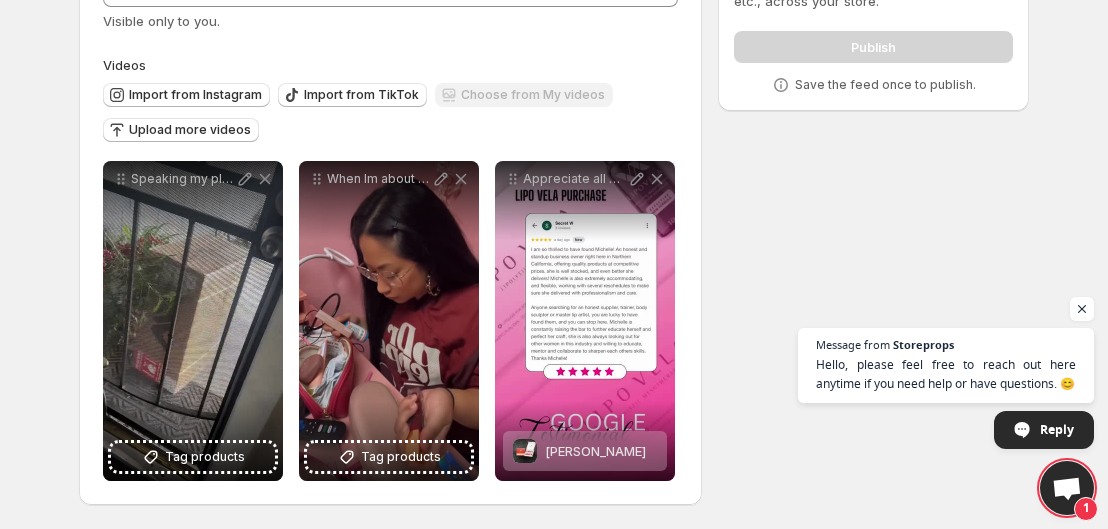 click on "Import from Instagram Import from TikTok Choose from My videos Upload more videos" at bounding box center [386, 110] 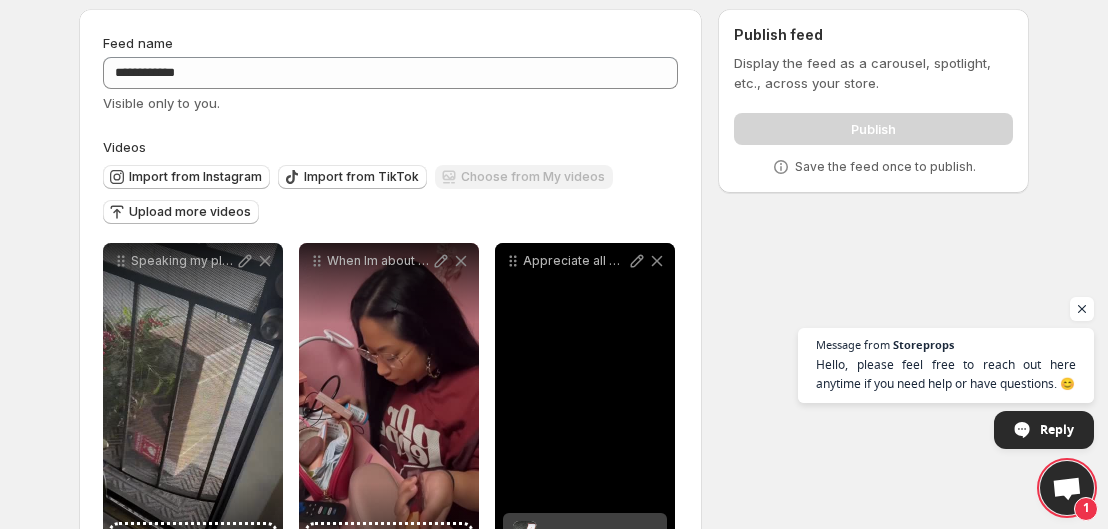 scroll, scrollTop: 0, scrollLeft: 0, axis: both 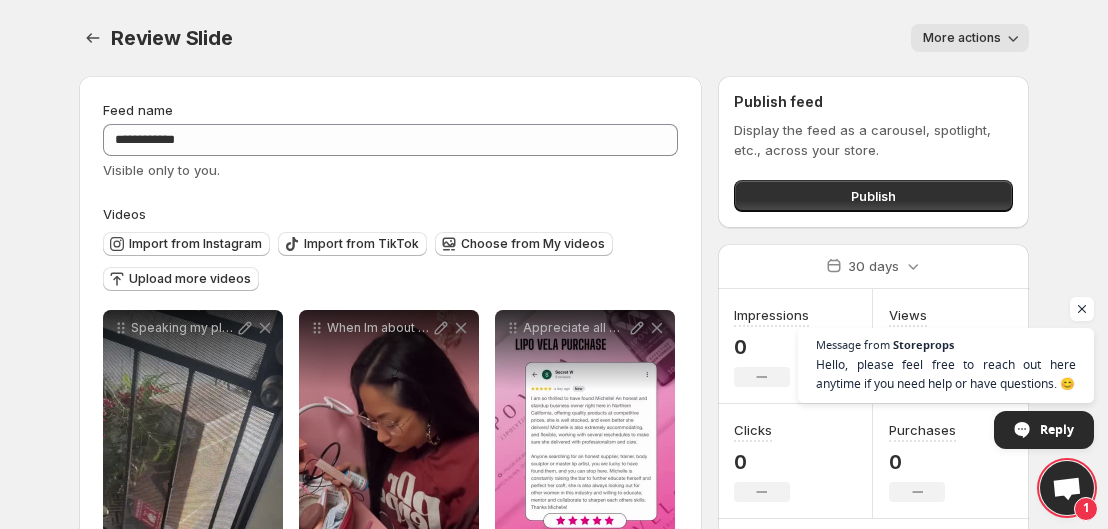 click on "More actions" at bounding box center (962, 38) 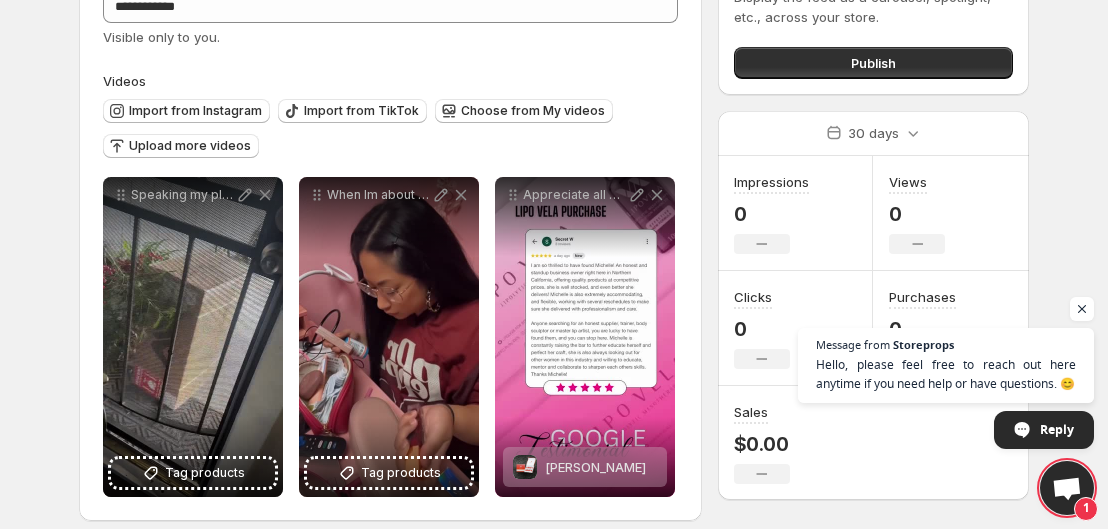 scroll, scrollTop: 76, scrollLeft: 0, axis: vertical 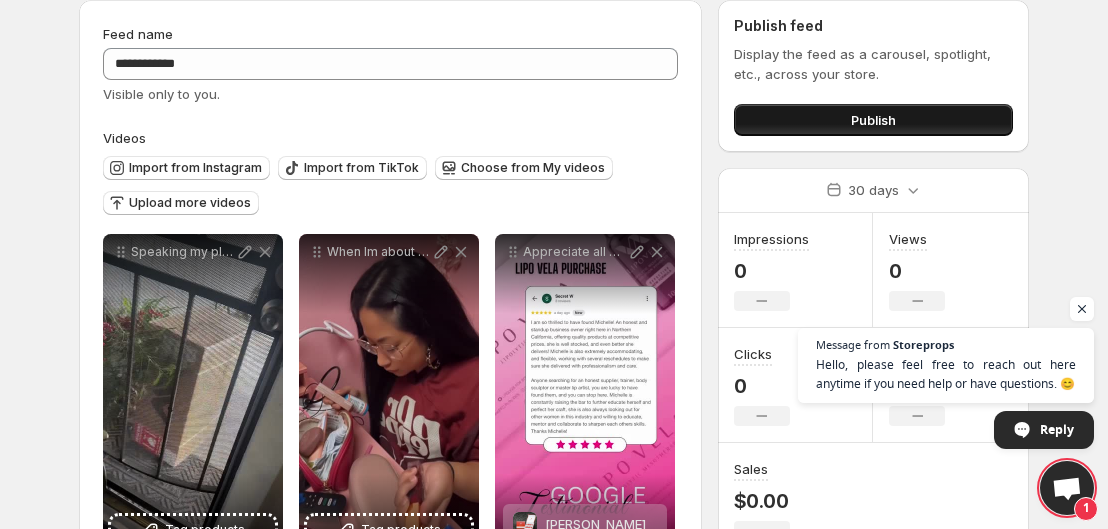 click on "Publish" at bounding box center [873, 120] 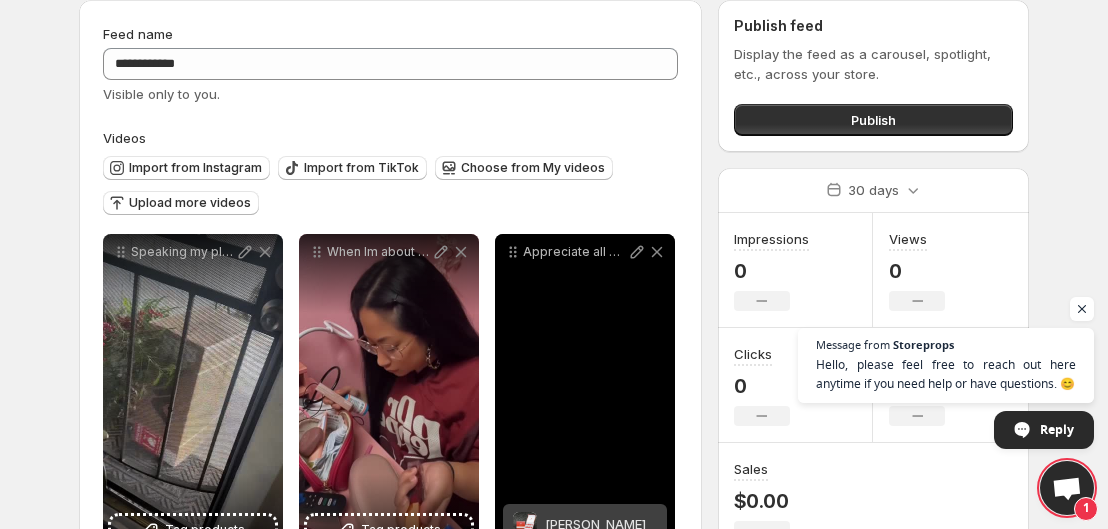 click on "Appreciate all my new clients old clients new customers old customers Meeting new people and catching up with people is one of the best part of what I do It never gets boring Relationships an" at bounding box center (585, 394) 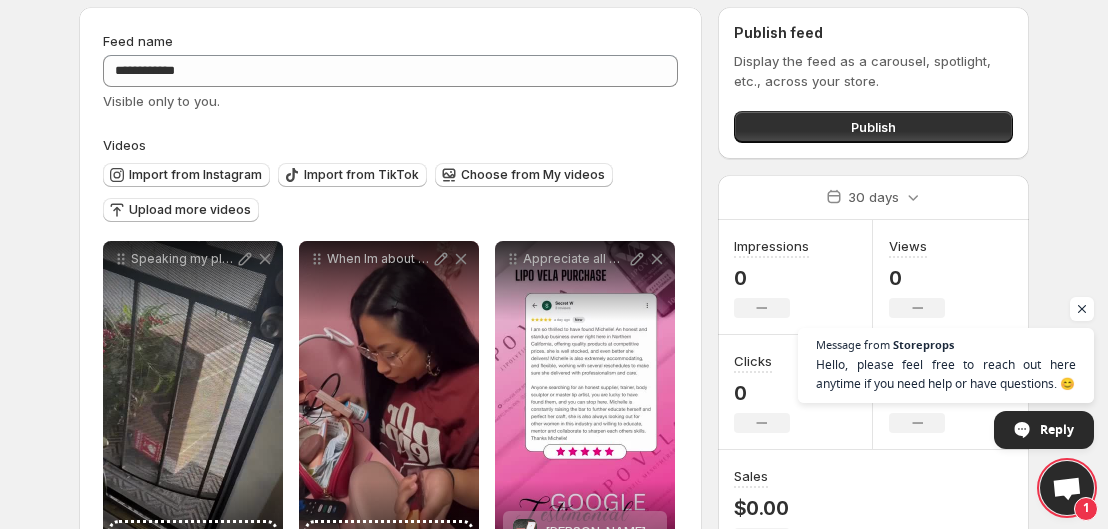 scroll, scrollTop: 68, scrollLeft: 0, axis: vertical 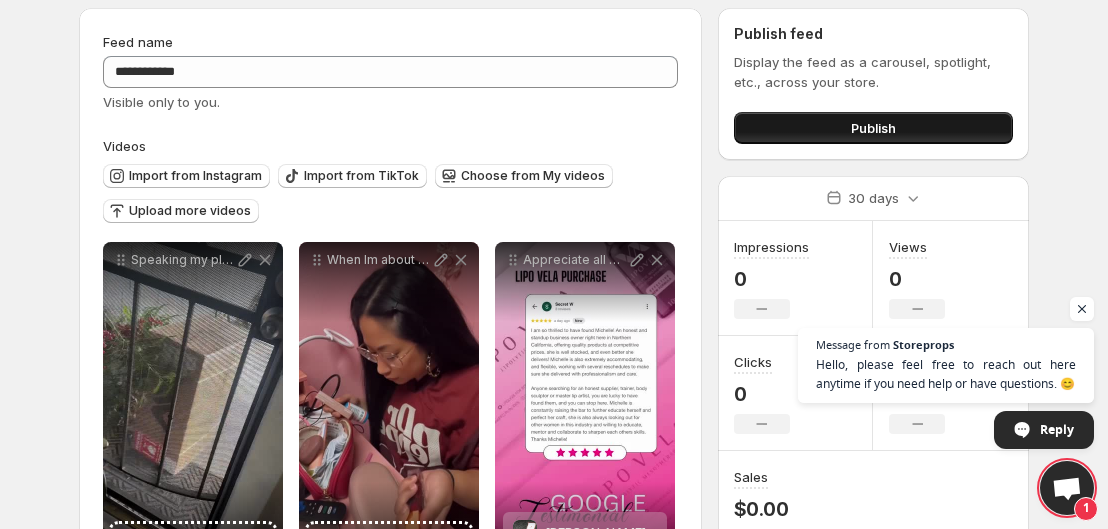 click on "Publish" at bounding box center [873, 128] 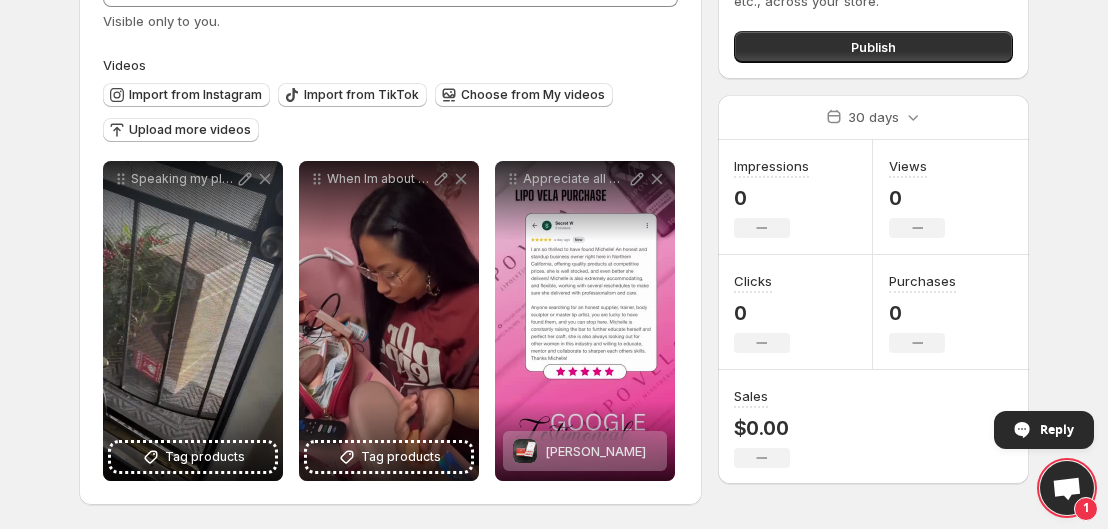 scroll, scrollTop: 0, scrollLeft: 0, axis: both 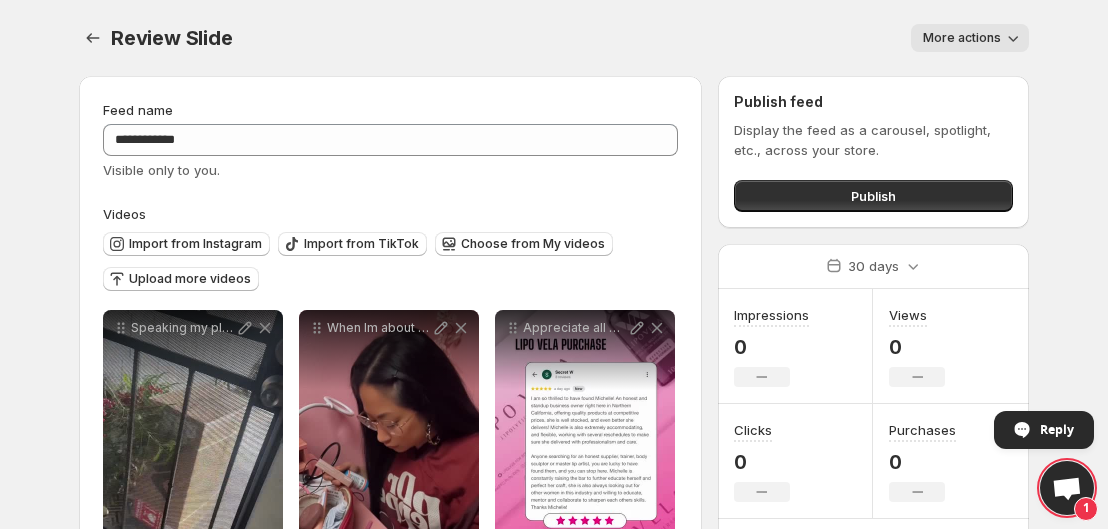 click on "More actions" at bounding box center [962, 38] 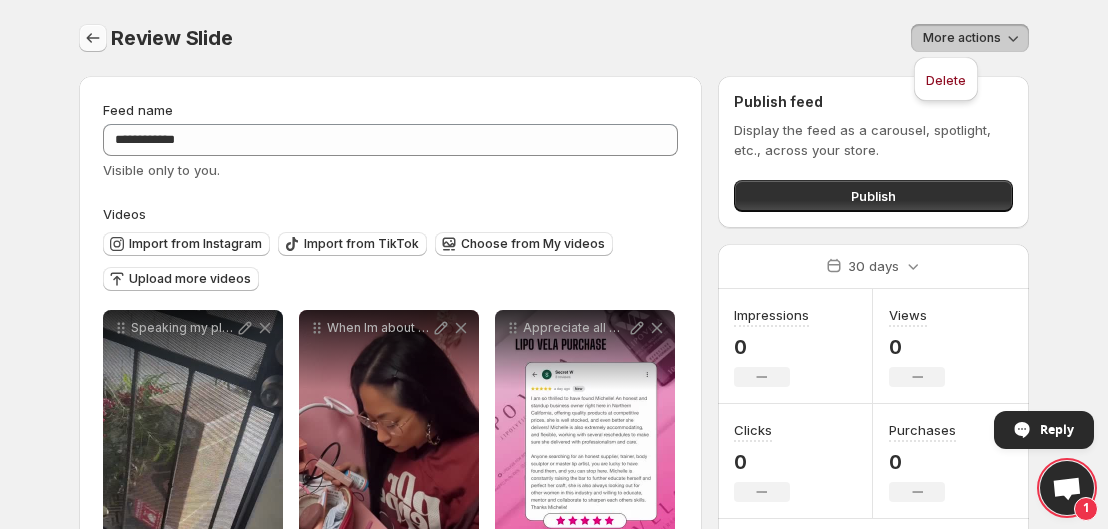 click 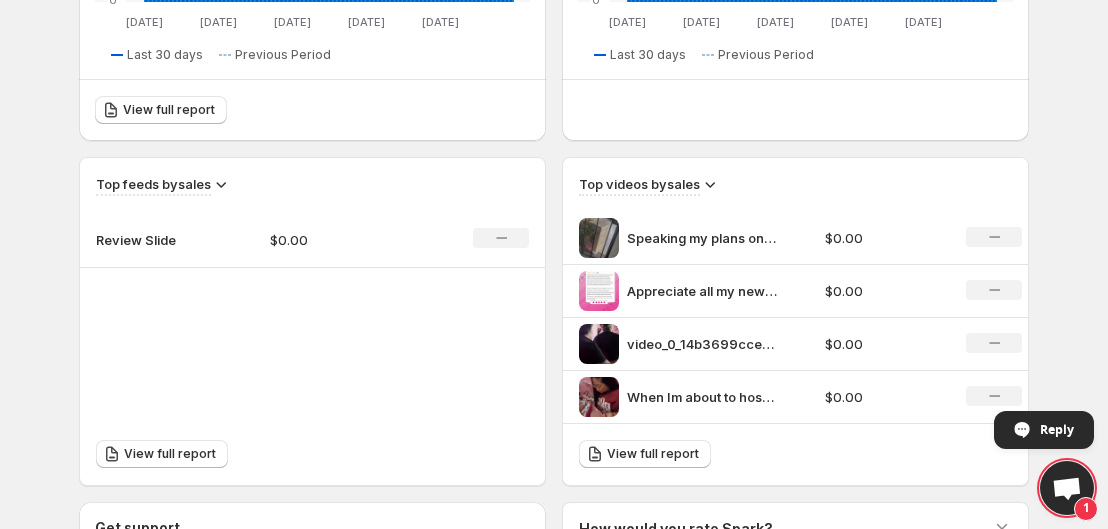 scroll, scrollTop: 548, scrollLeft: 0, axis: vertical 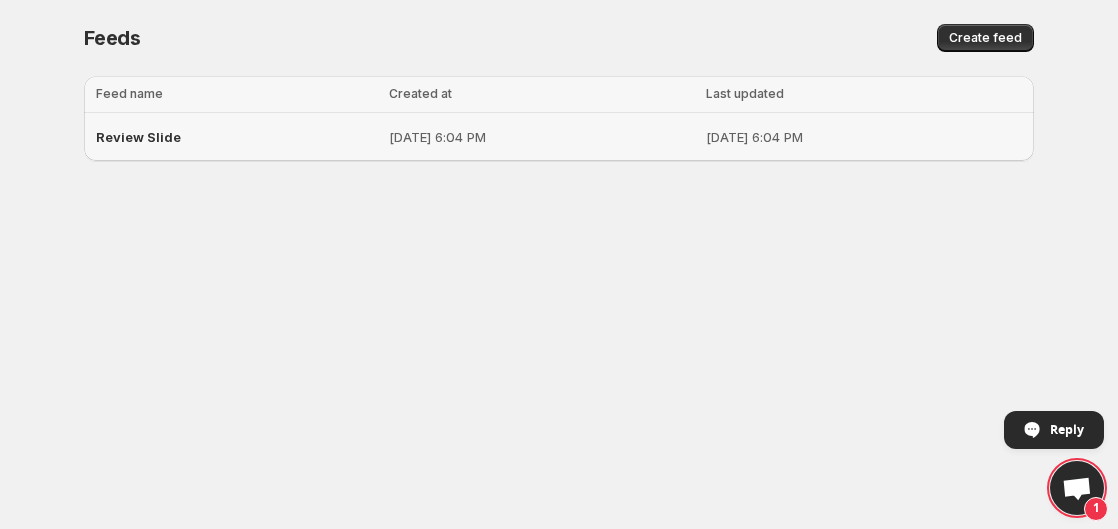 click on "[DATE] 6:04 PM" at bounding box center [867, 137] 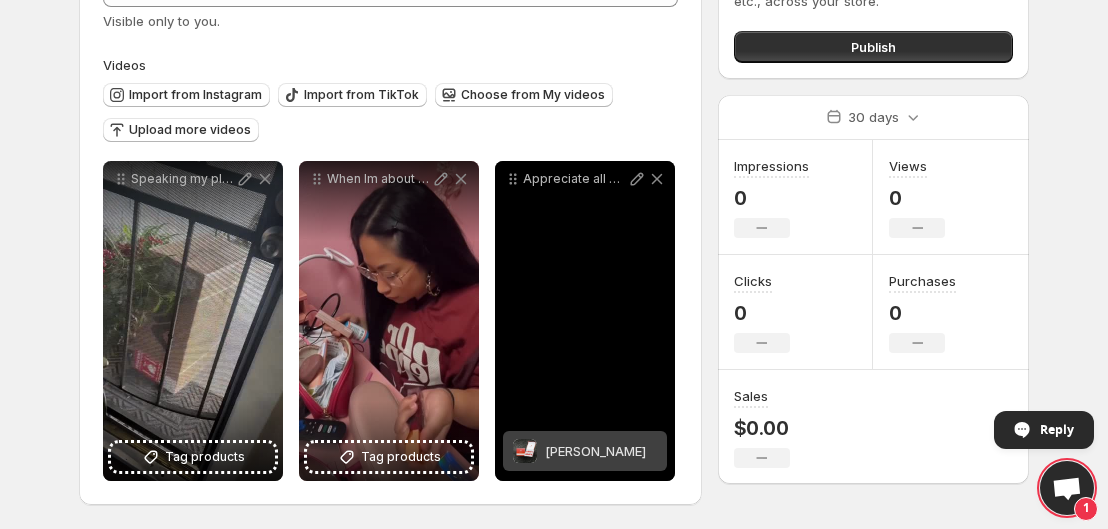 scroll, scrollTop: 0, scrollLeft: 0, axis: both 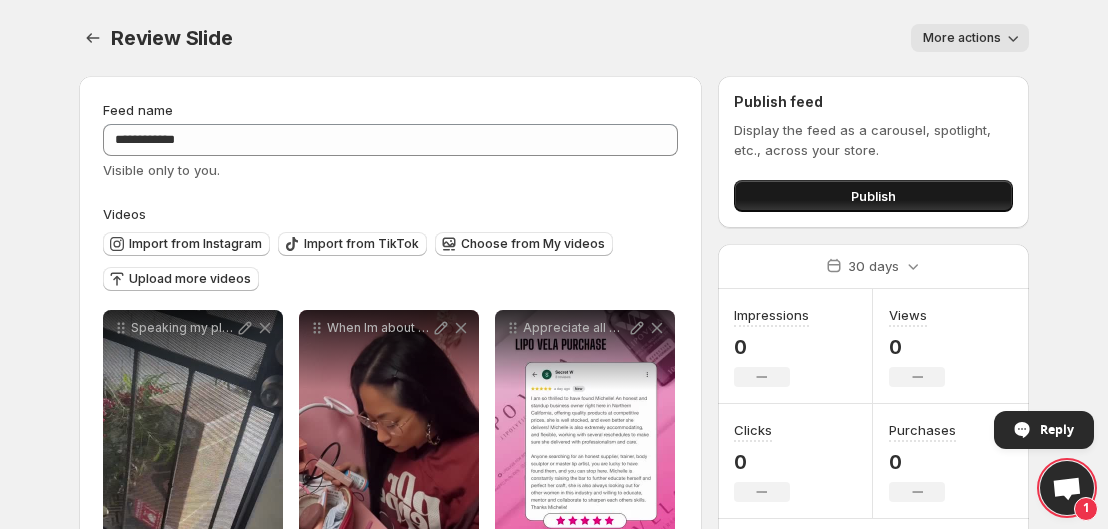 click on "Publish" at bounding box center [873, 196] 